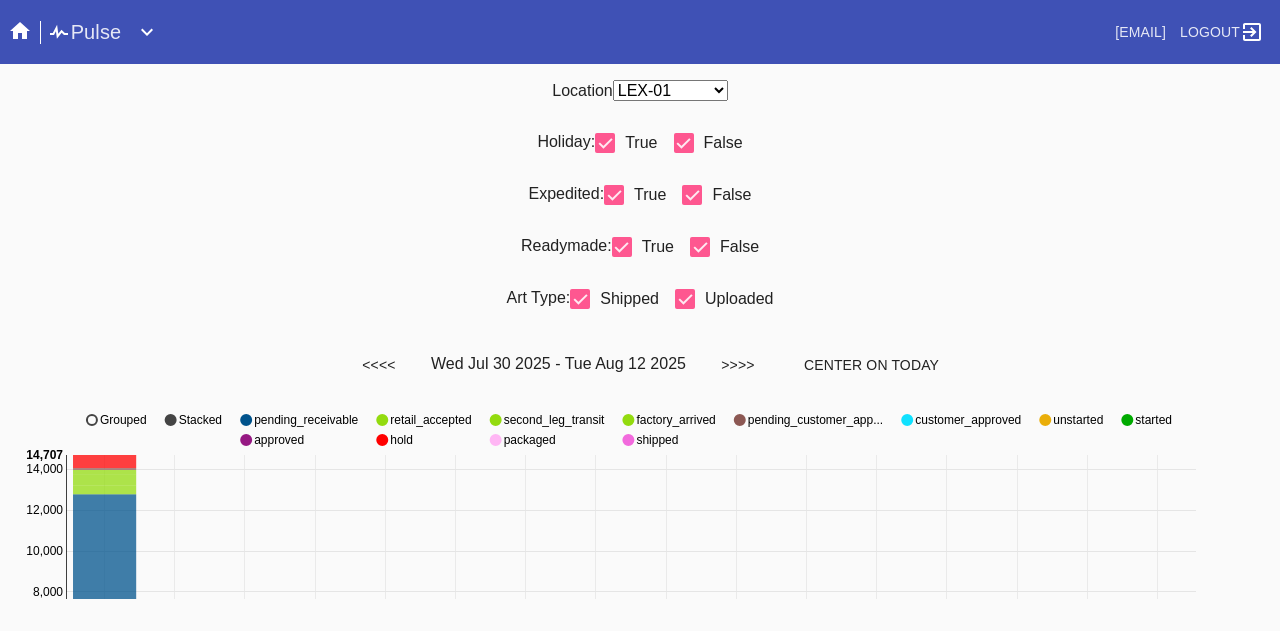 scroll, scrollTop: 0, scrollLeft: 0, axis: both 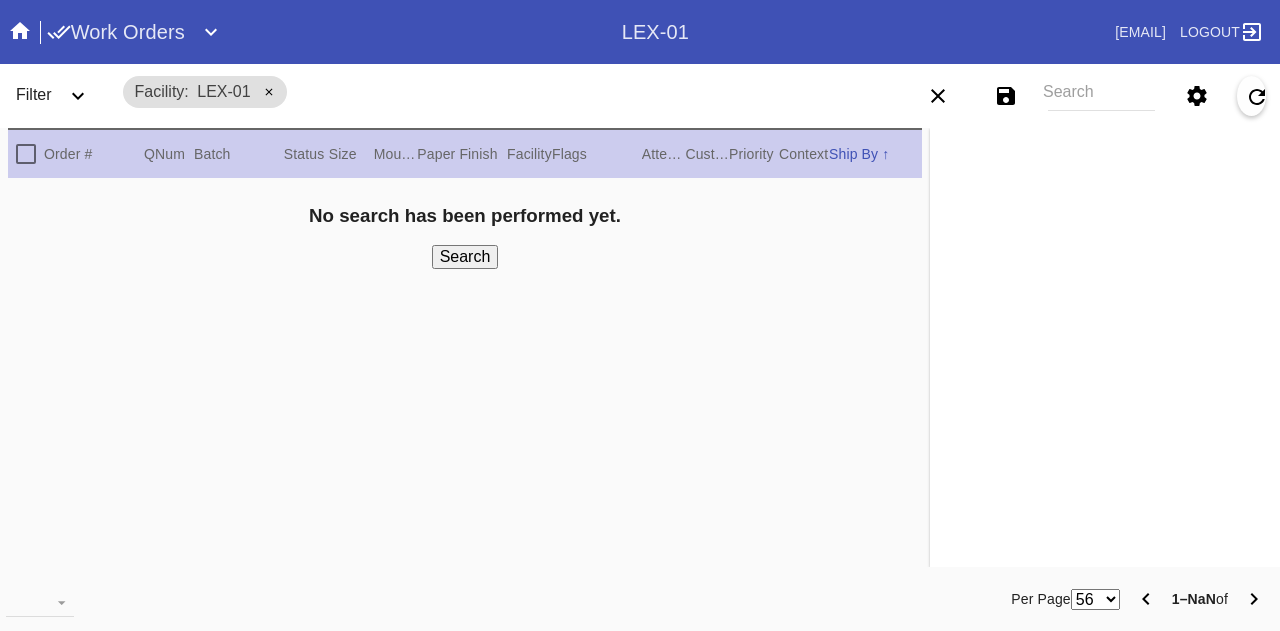 click on "Search" at bounding box center [1101, 96] 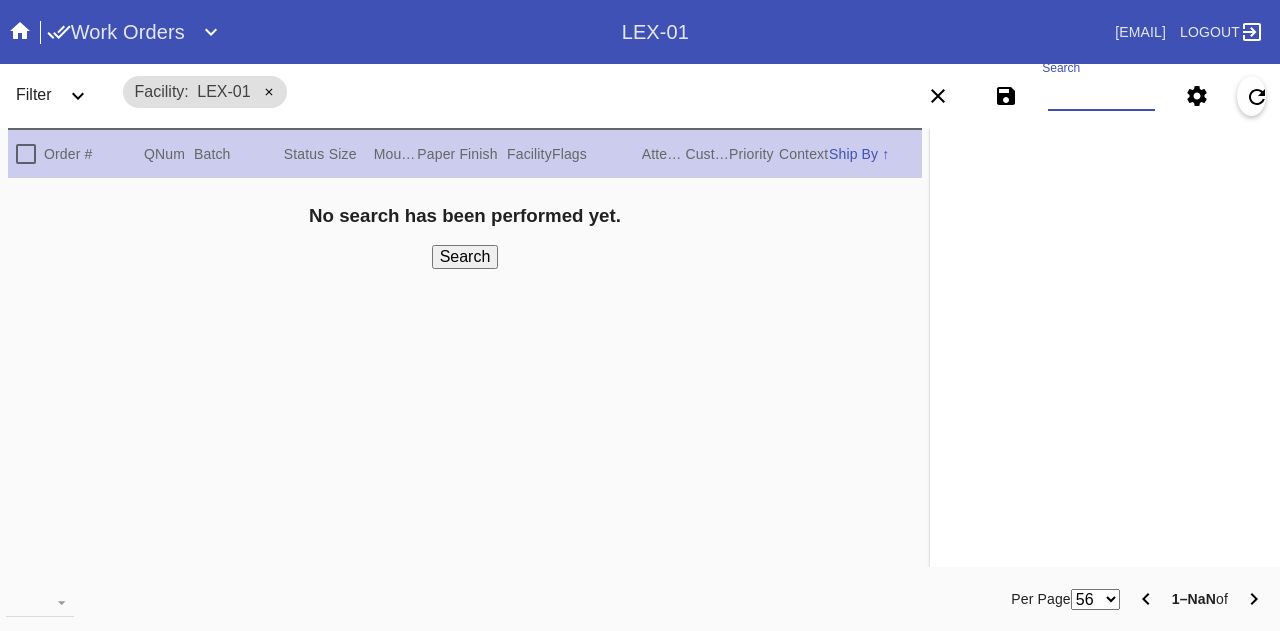 paste on "Work Order Number" 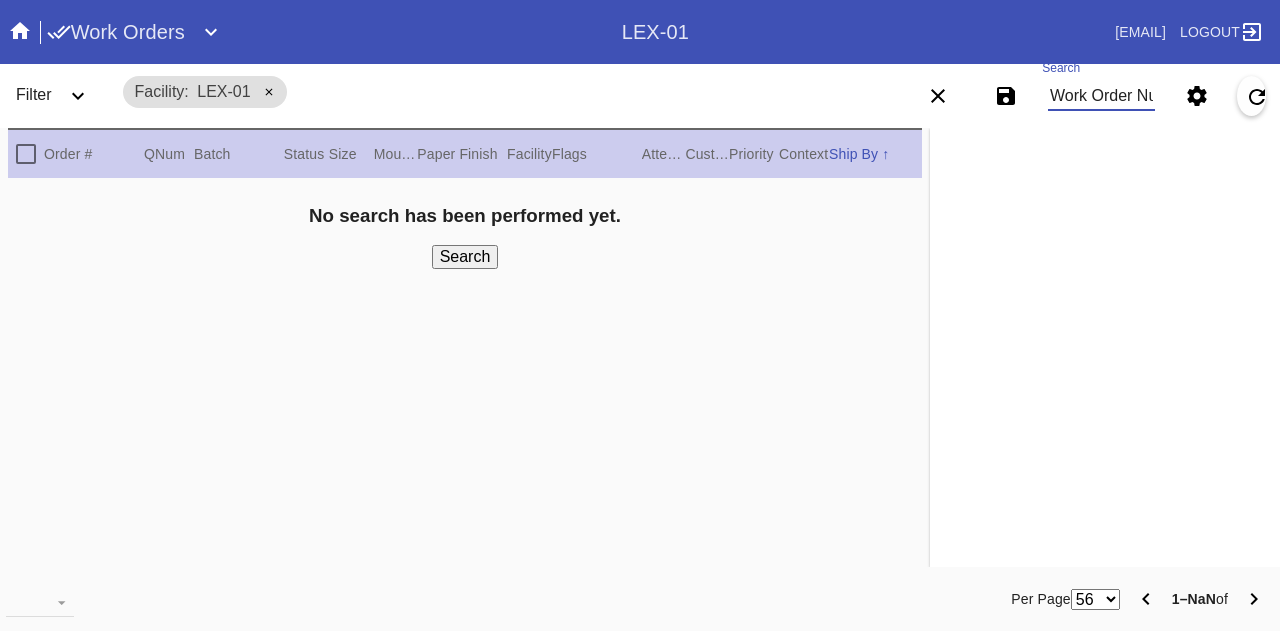 scroll, scrollTop: 0, scrollLeft: 40, axis: horizontal 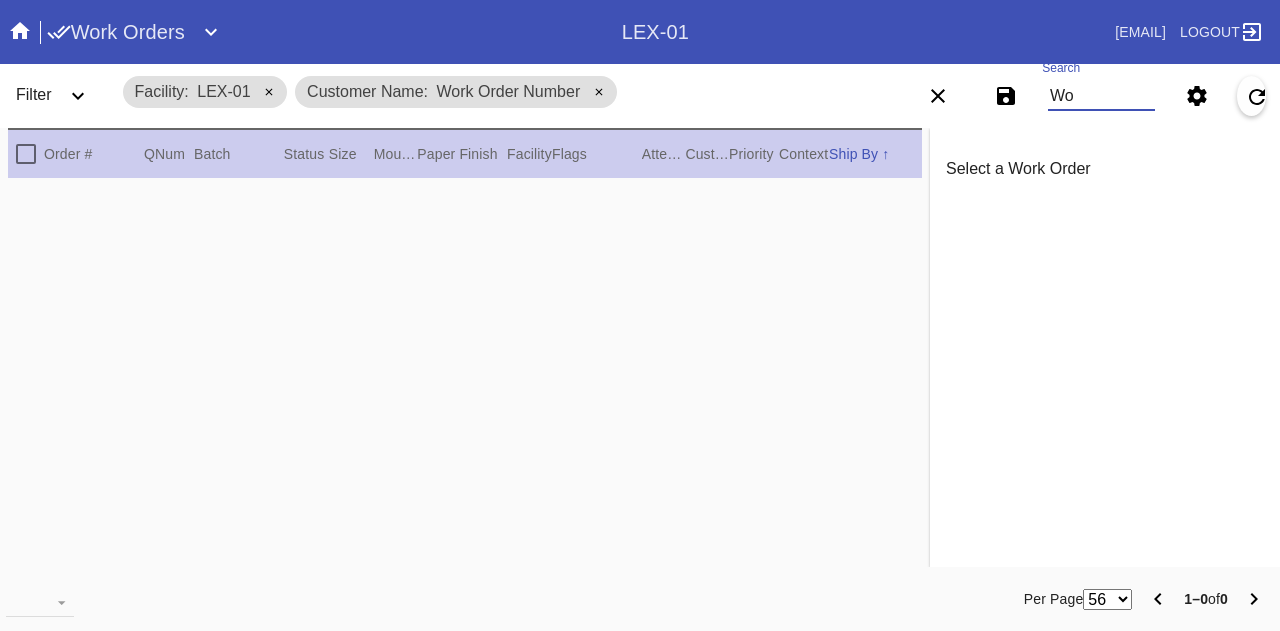 type on "W" 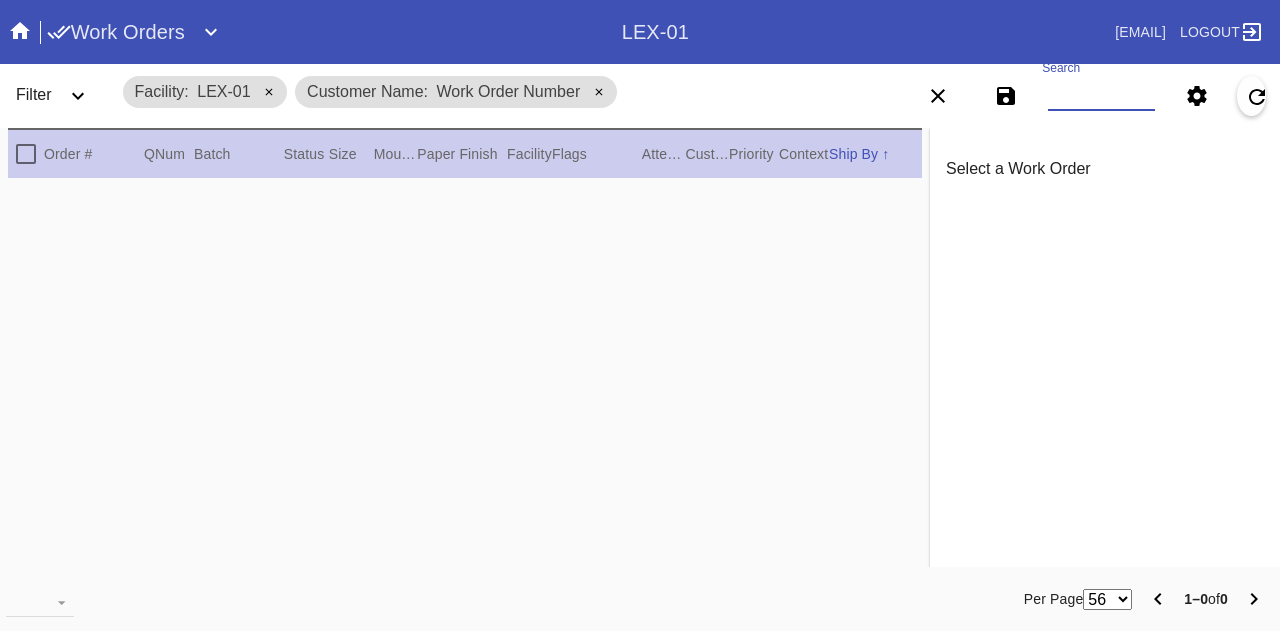 click 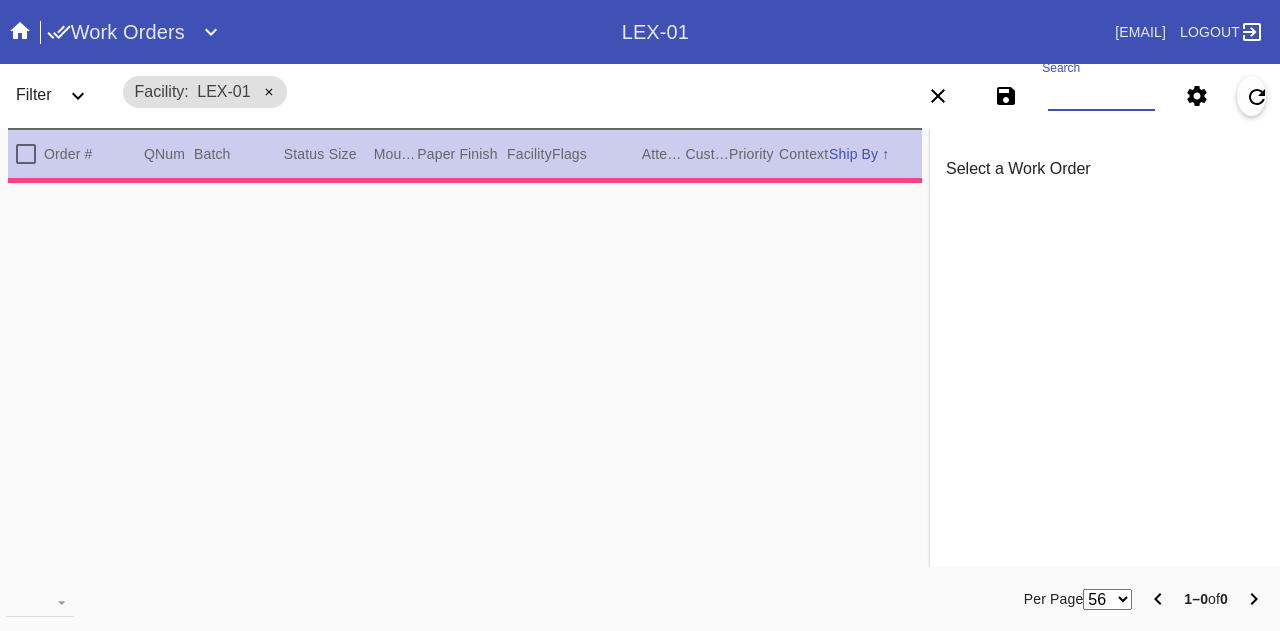 paste on "[NUMBER] [NUMBER] [NUMBER] [NUMBER]..." 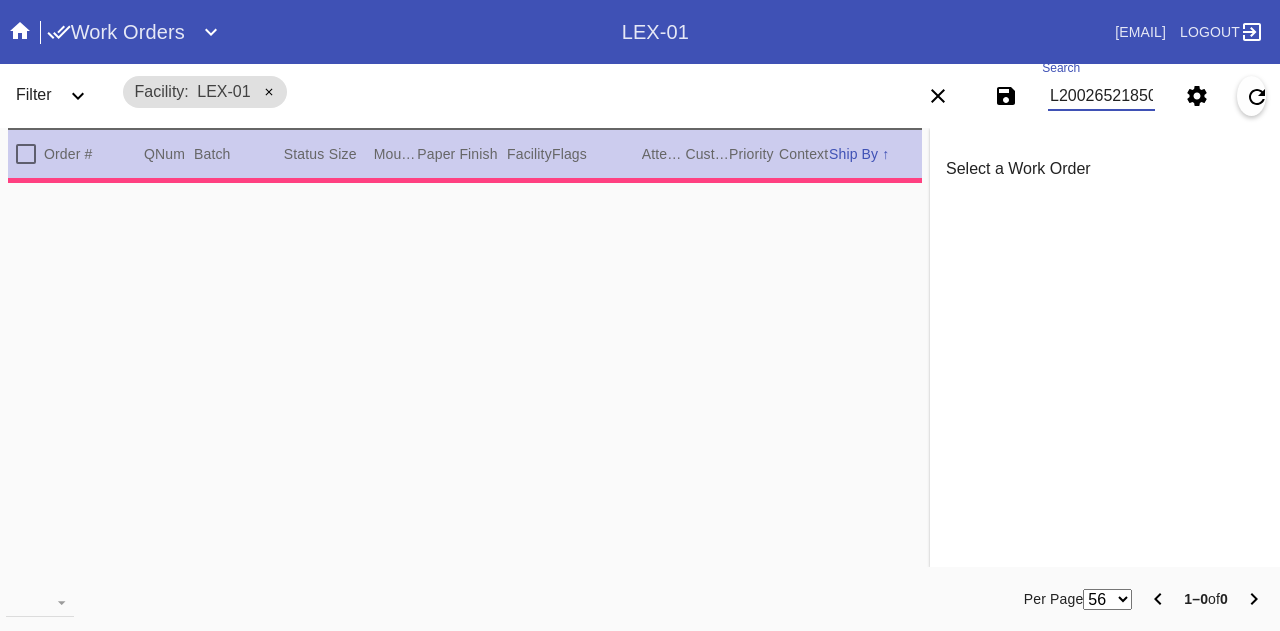scroll, scrollTop: 0, scrollLeft: 13642, axis: horizontal 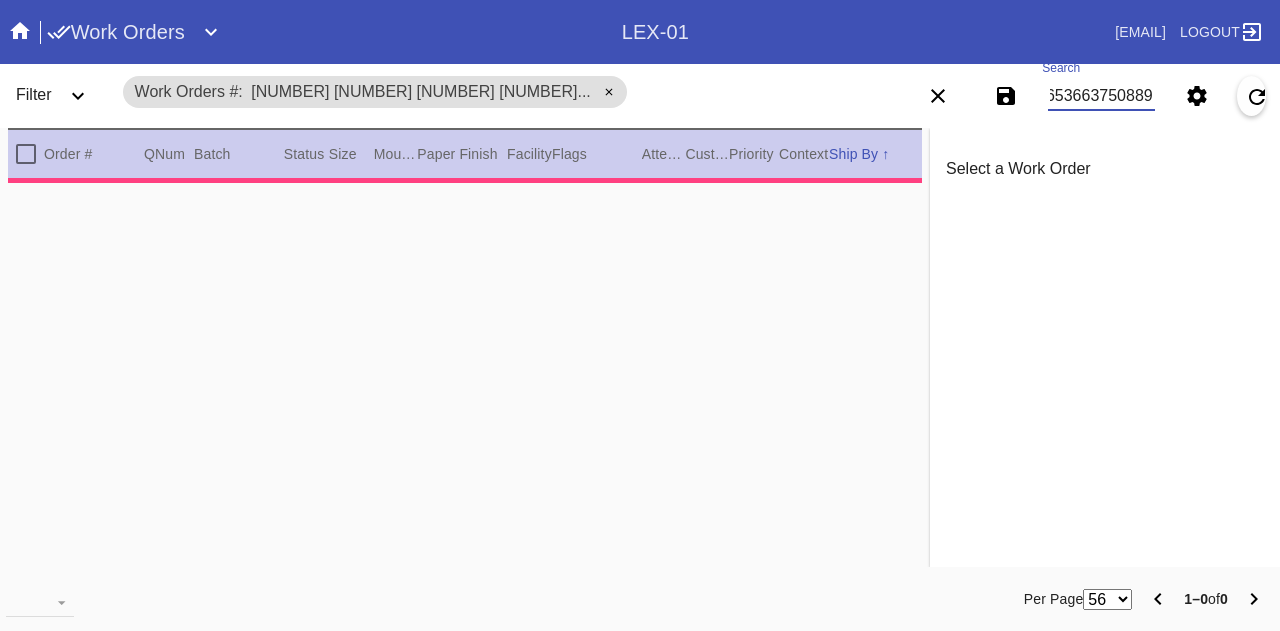 type on "[NUMBER] [NUMBER] [NUMBER] [NUMBER]..." 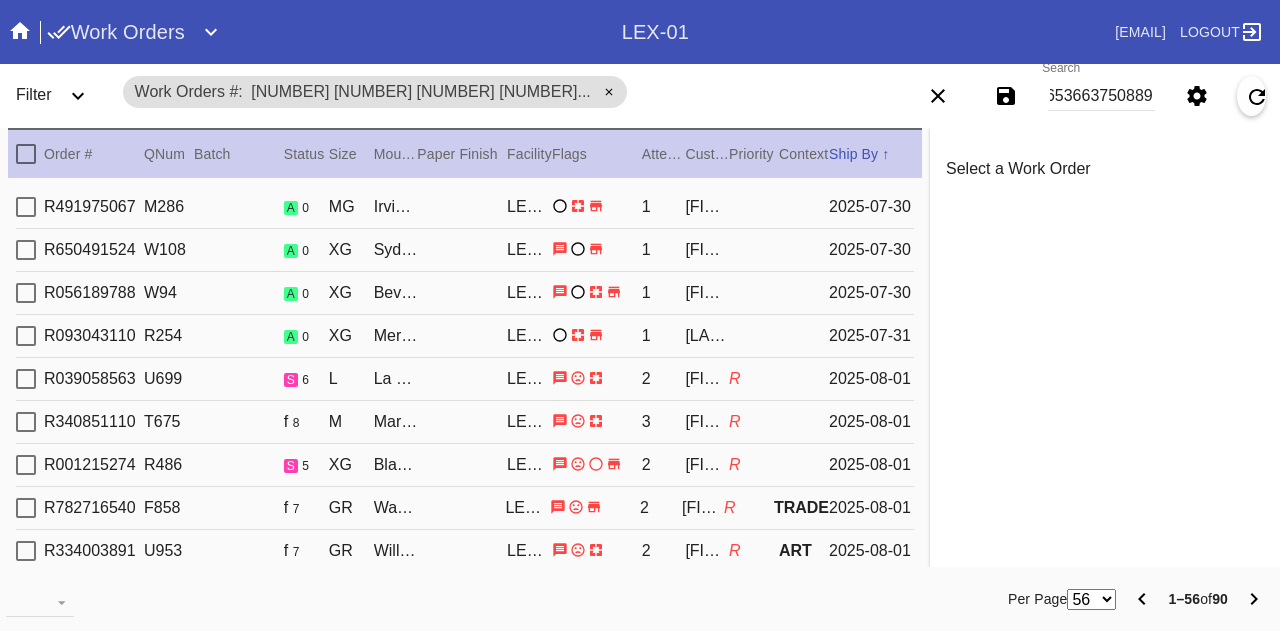 click on "56 100 250" at bounding box center (1091, 599) 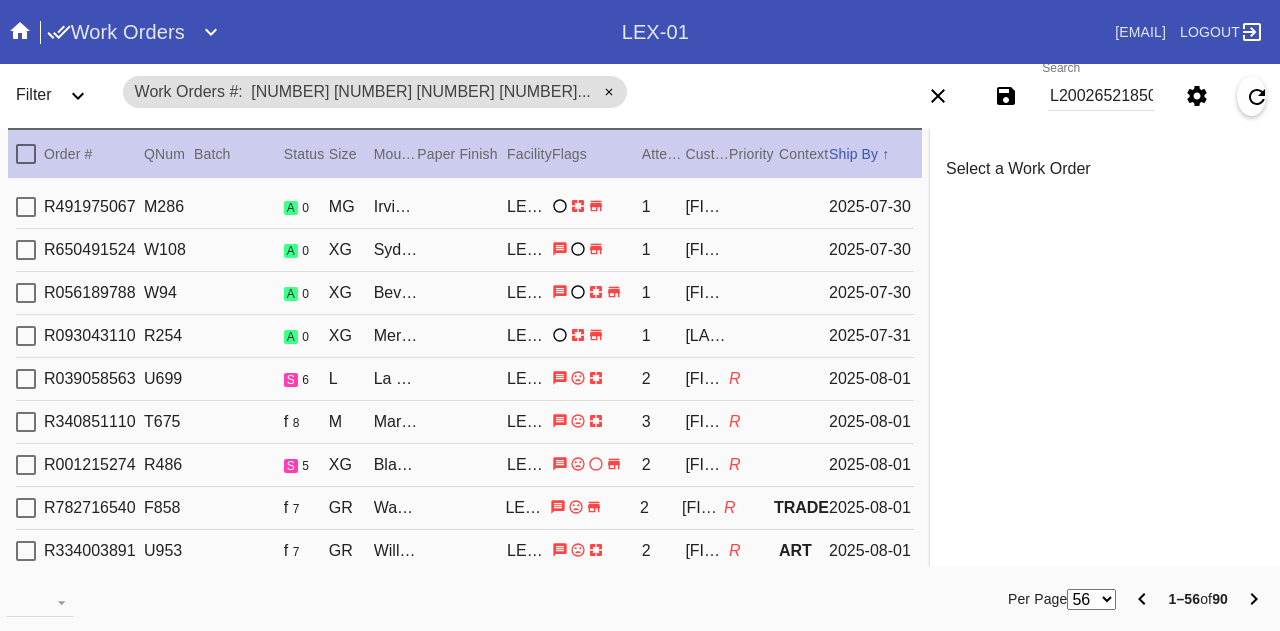 select on "number:100" 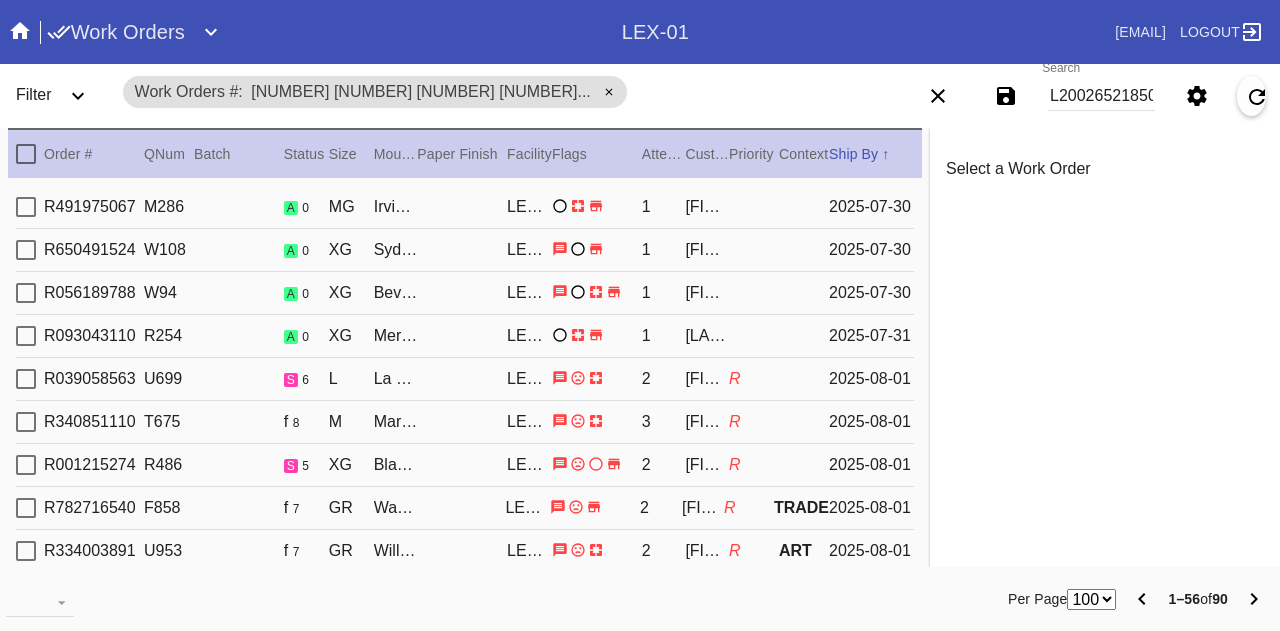 click on "56 100 250" at bounding box center [1091, 599] 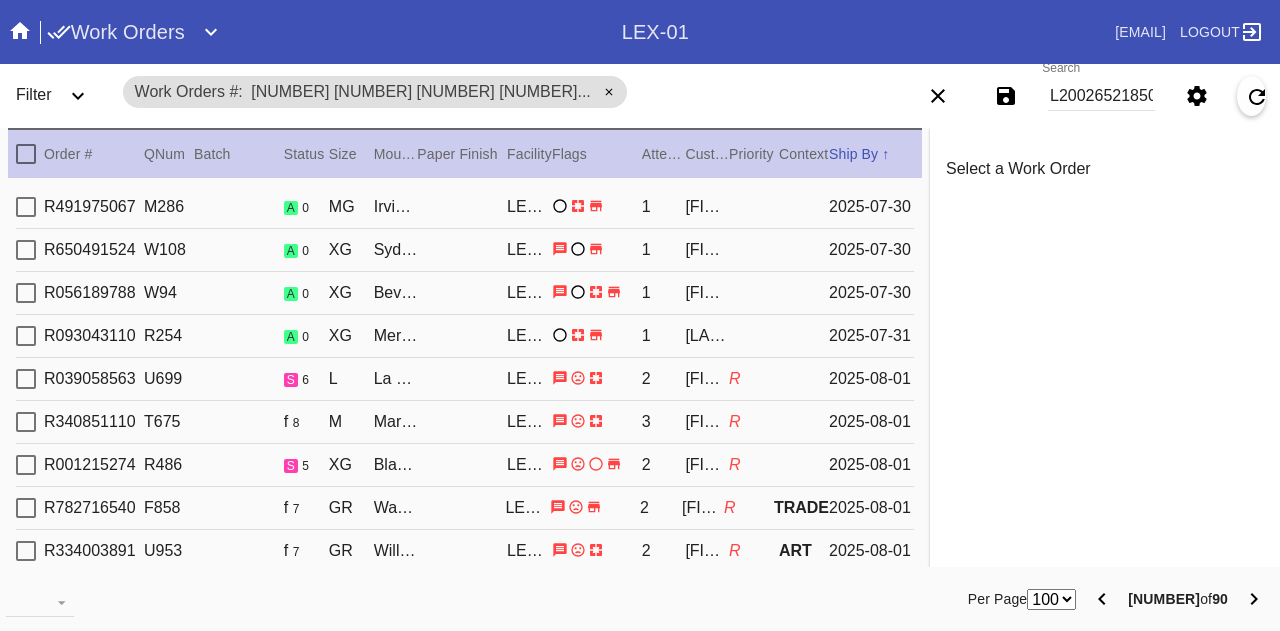 click at bounding box center (26, 154) 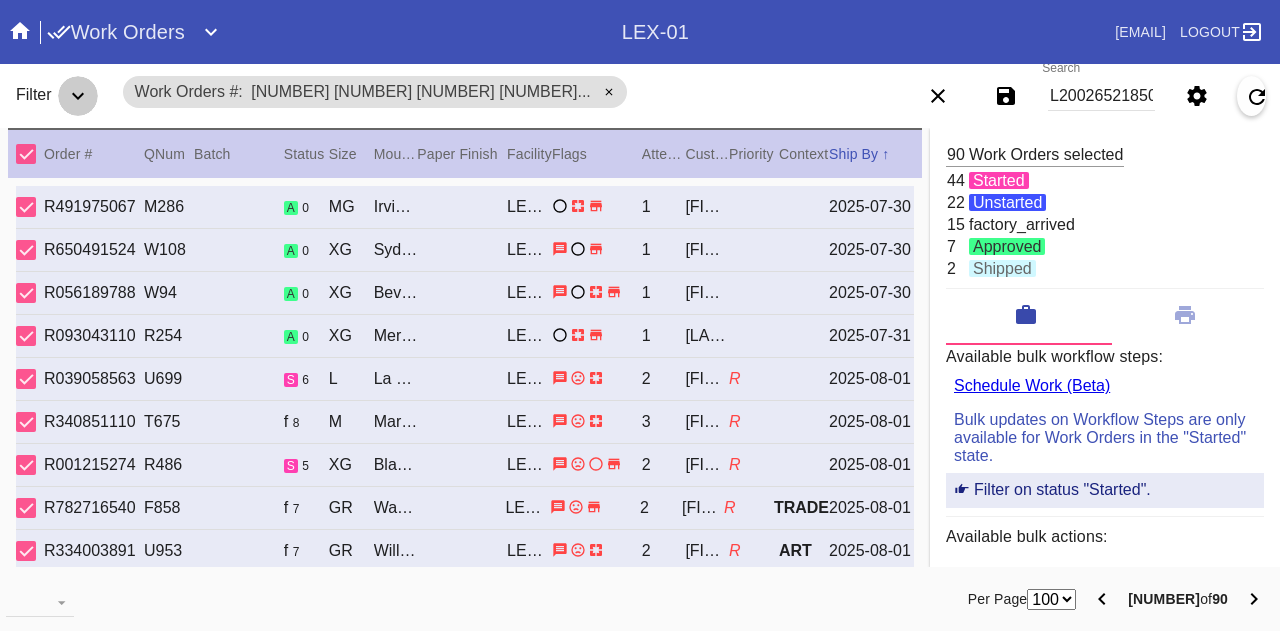 drag, startPoint x: 84, startPoint y: 93, endPoint x: 96, endPoint y: 129, distance: 37.94733 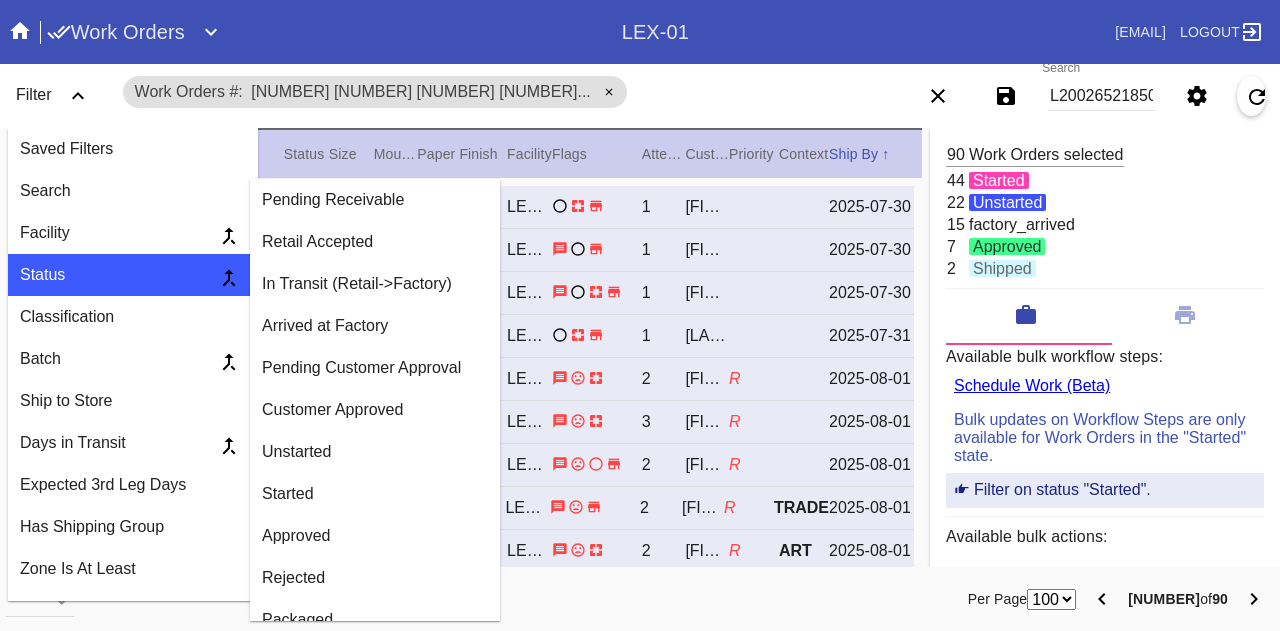 click on "Arrived at Factory" at bounding box center [375, 326] 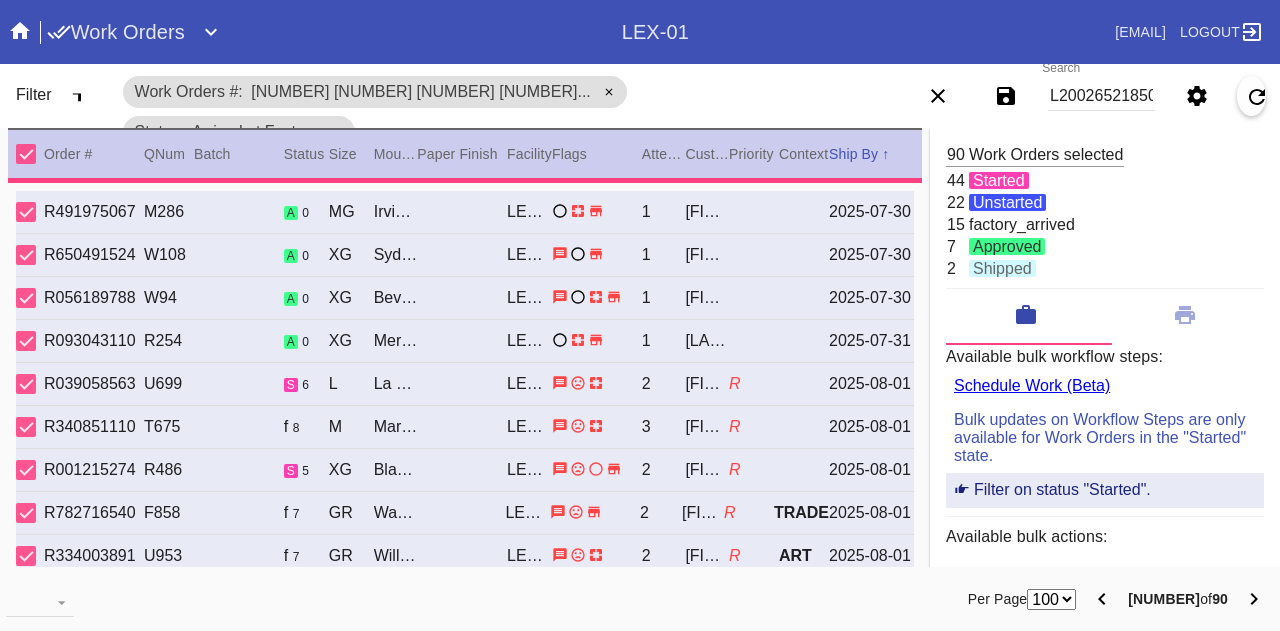 click 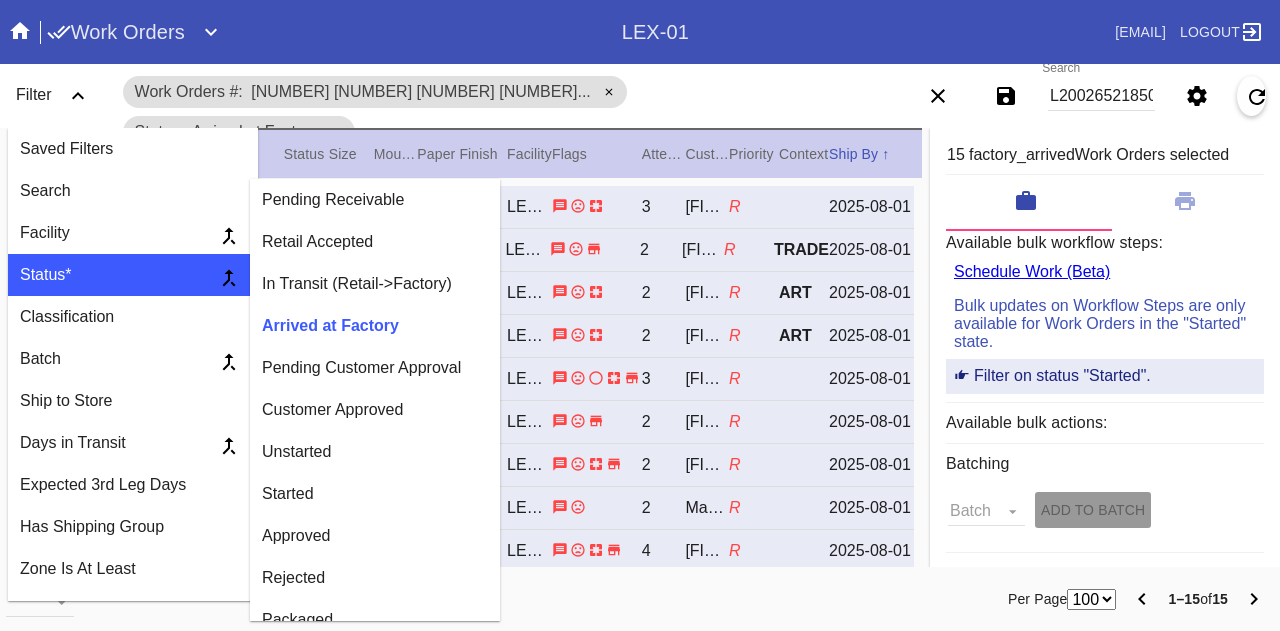 click on "Unstarted" at bounding box center [375, 452] 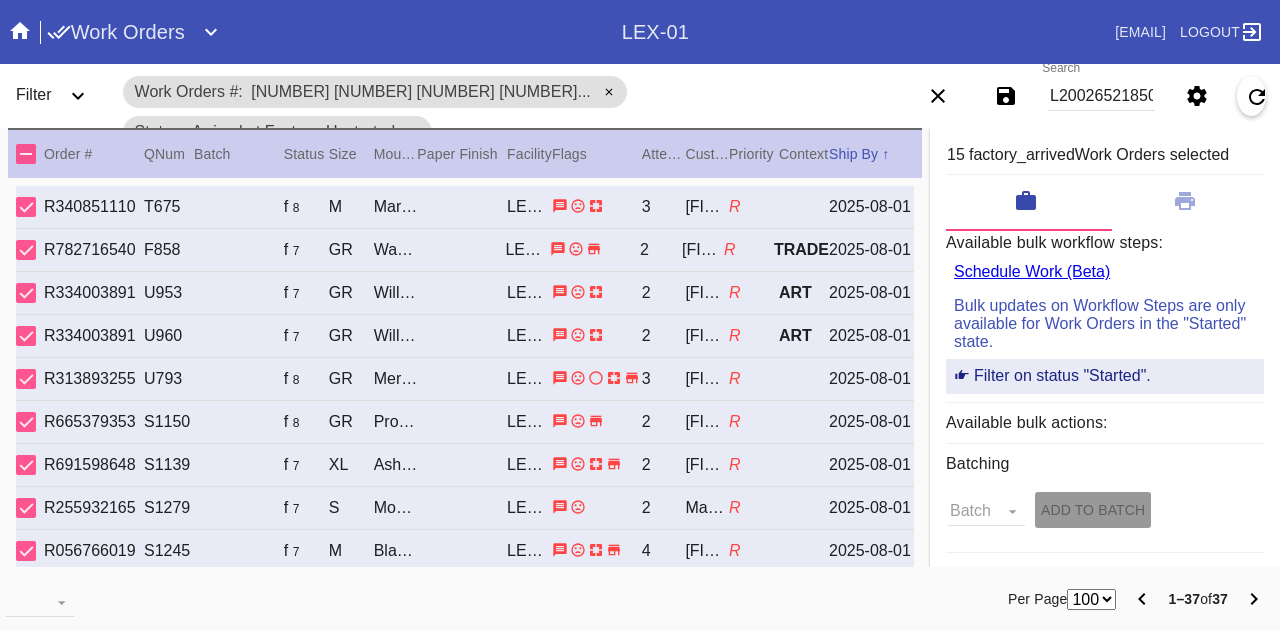 click 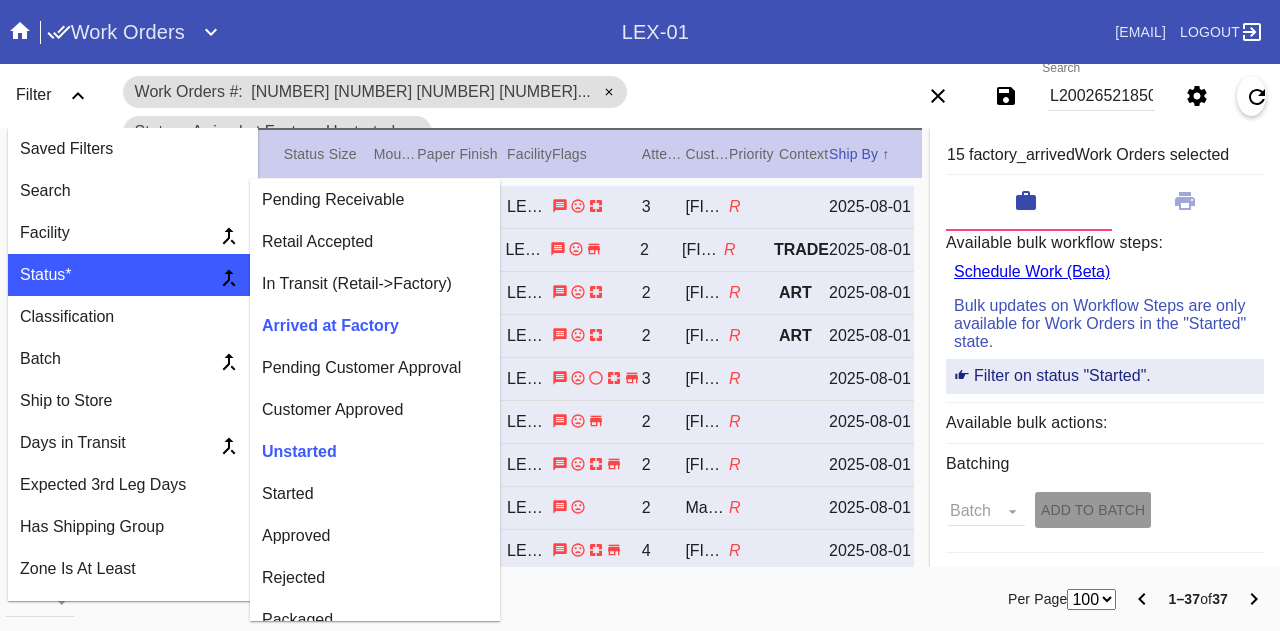 click on "Started" at bounding box center (375, 494) 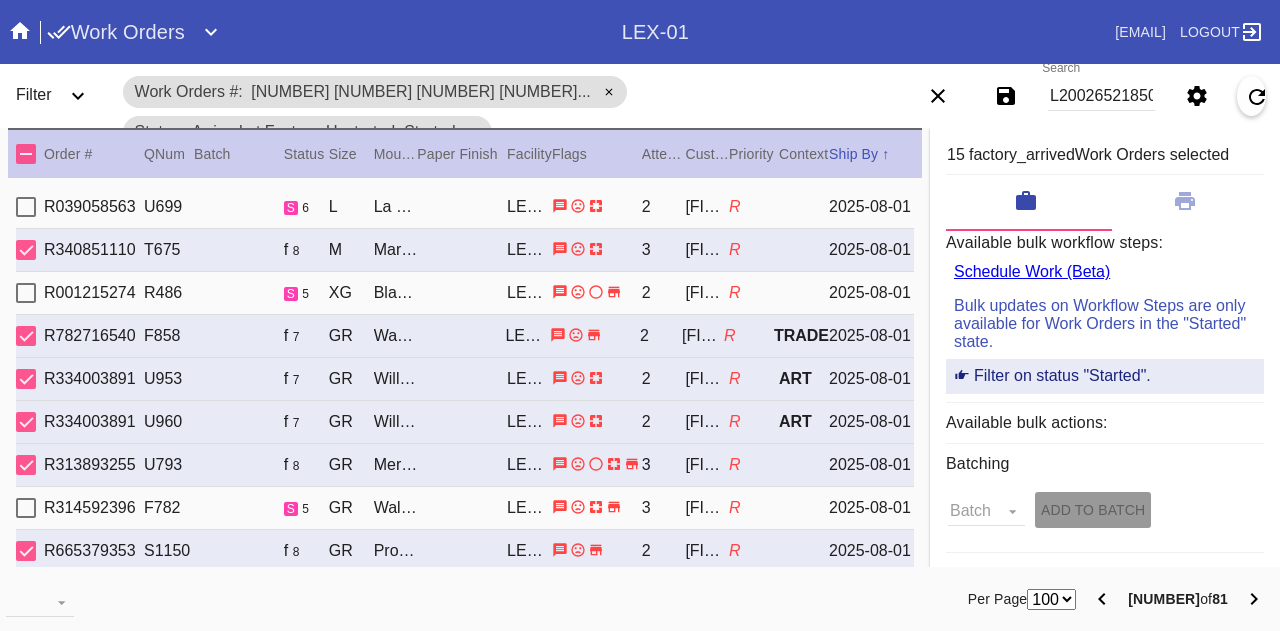 click at bounding box center [26, 154] 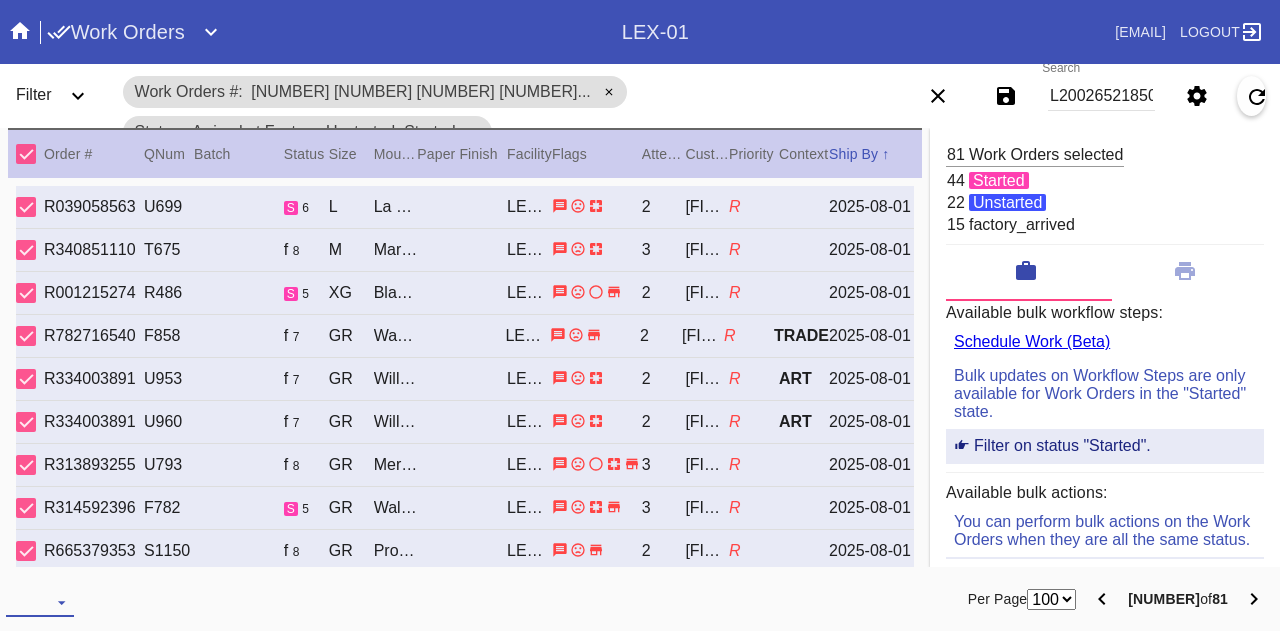 click on "Download... Export Selected Items Print Work Orders Frame Labels Frame Labels v2 Mat Labels Moulding Plate Labels Acrylic Labels Foam Labels Foam Data Story Pockets Mini Story Pockets OMGA Data GUNNAR Data FastCAM Data" at bounding box center (40, 602) 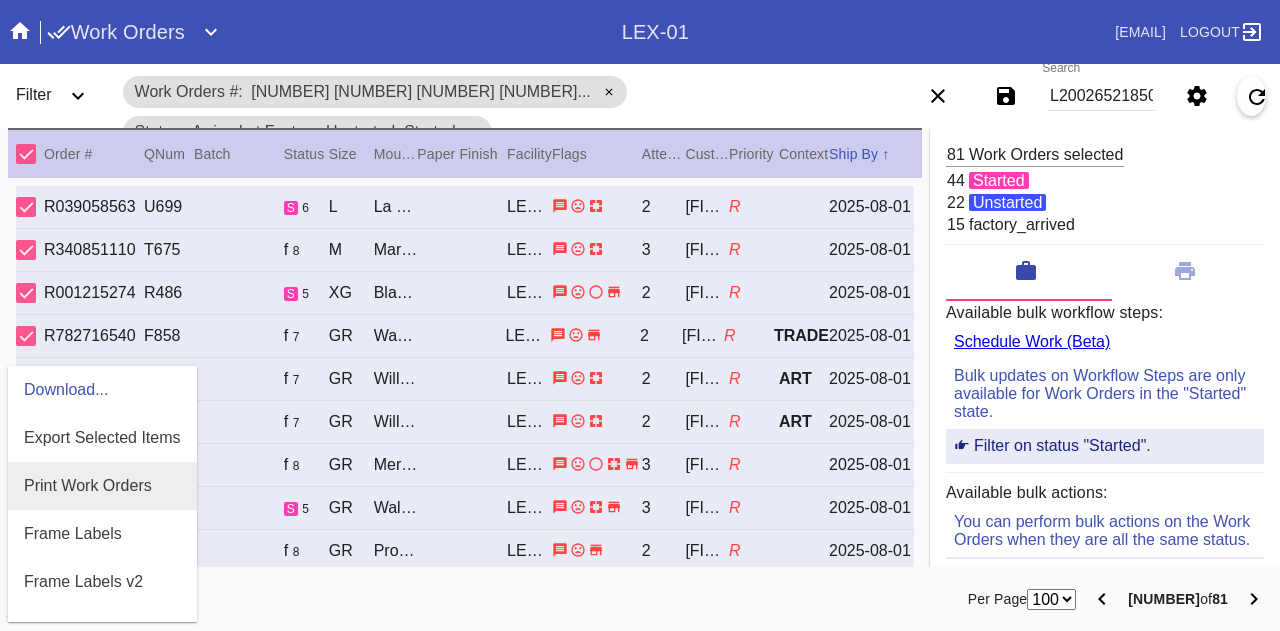 click on "Print Work Orders" at bounding box center (88, 486) 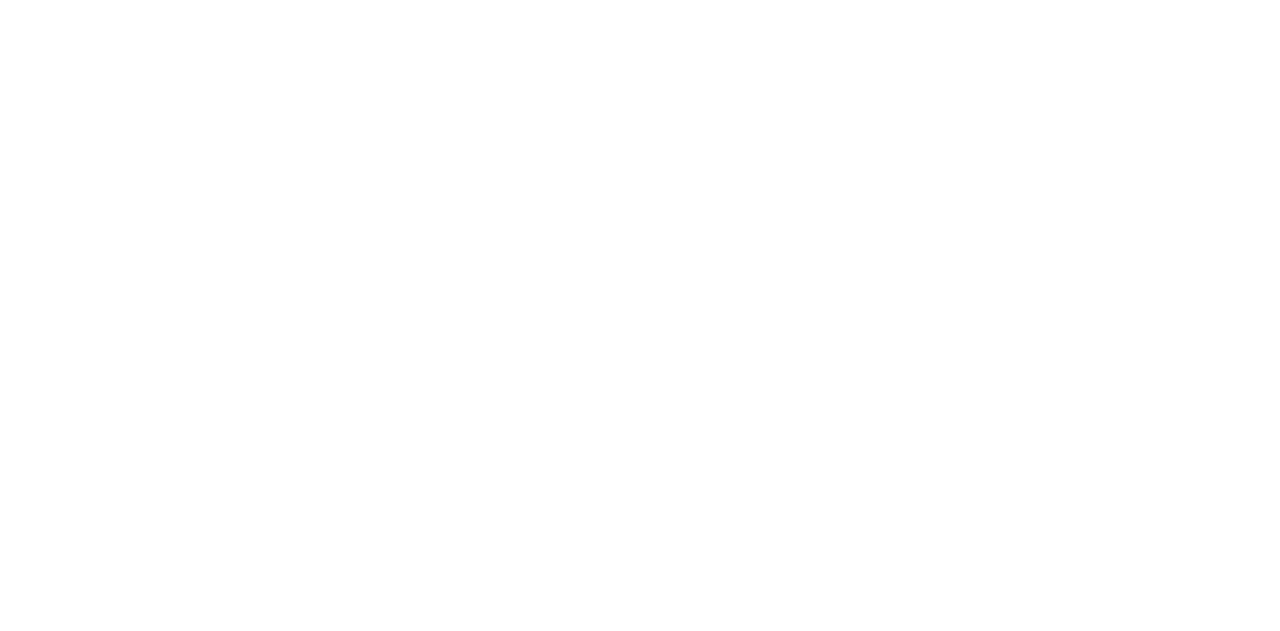 scroll, scrollTop: 0, scrollLeft: 0, axis: both 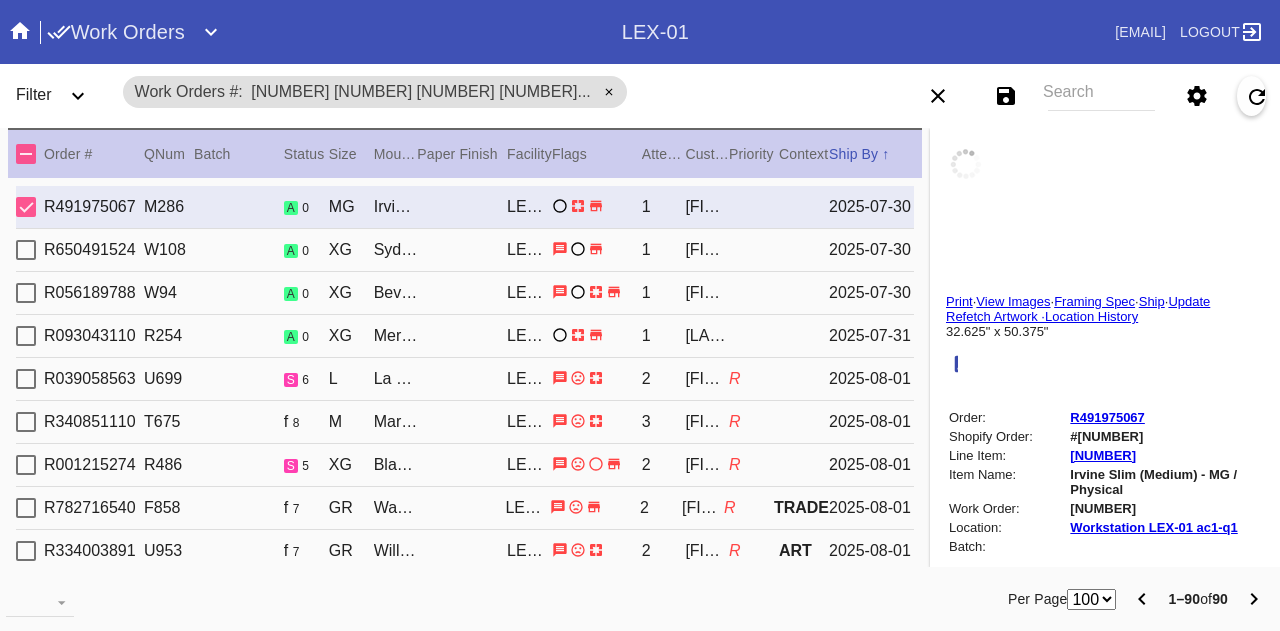 type on "1.5" 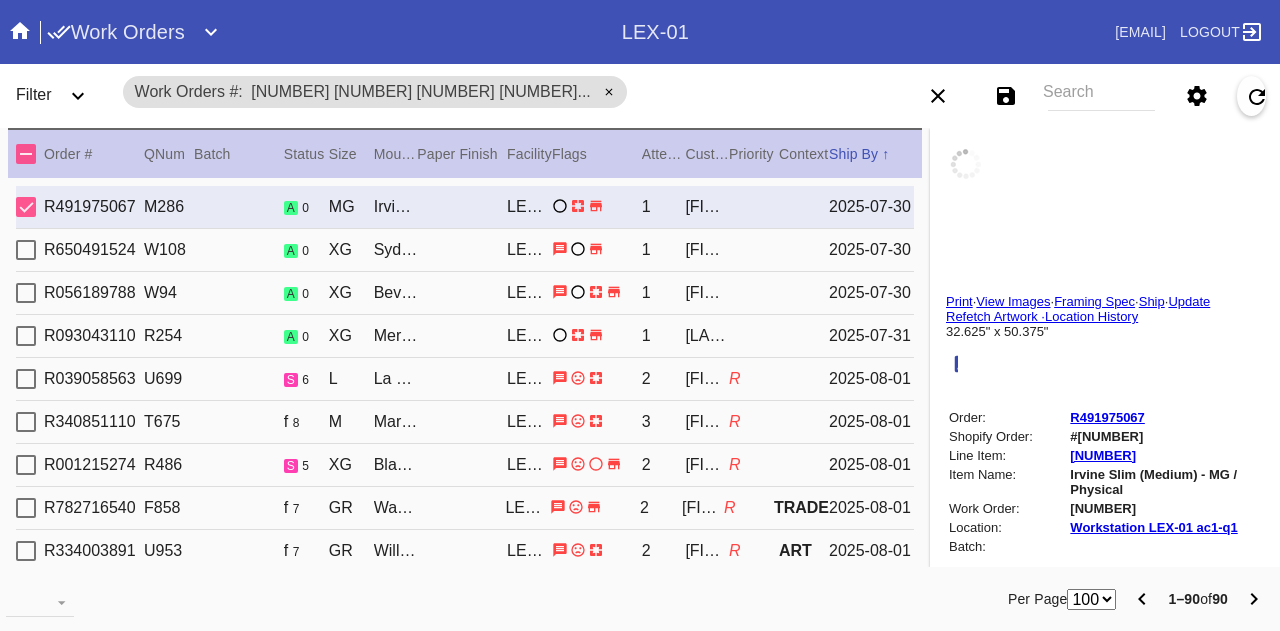 type on "1.5" 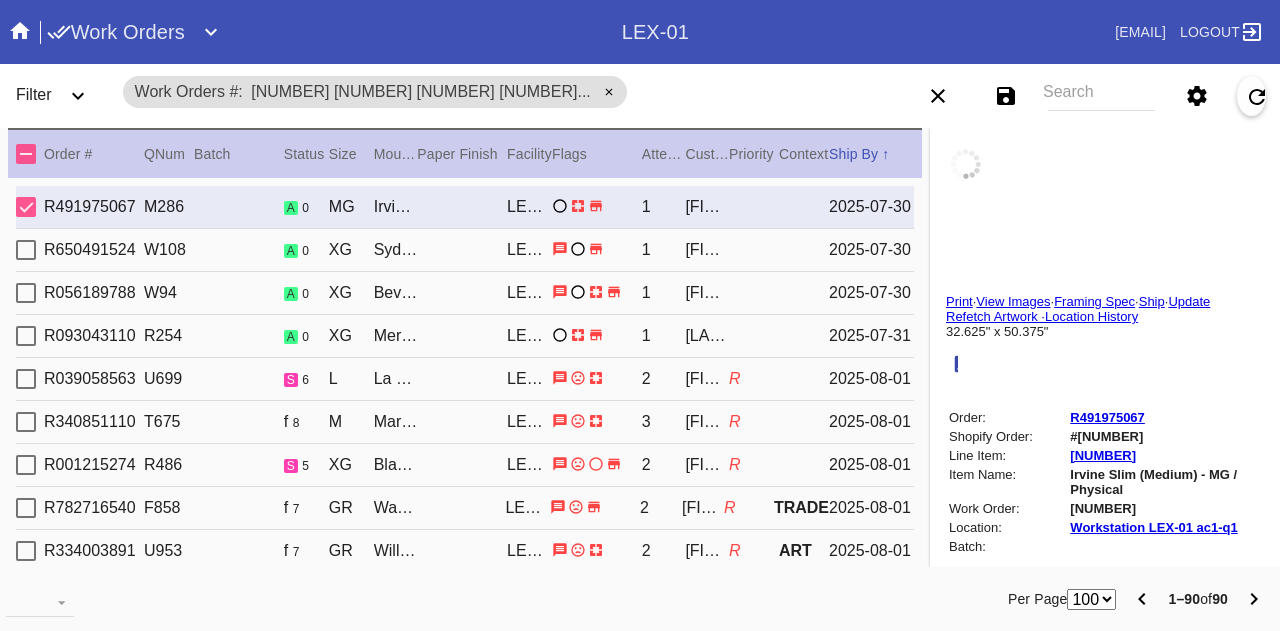 type on "1.5" 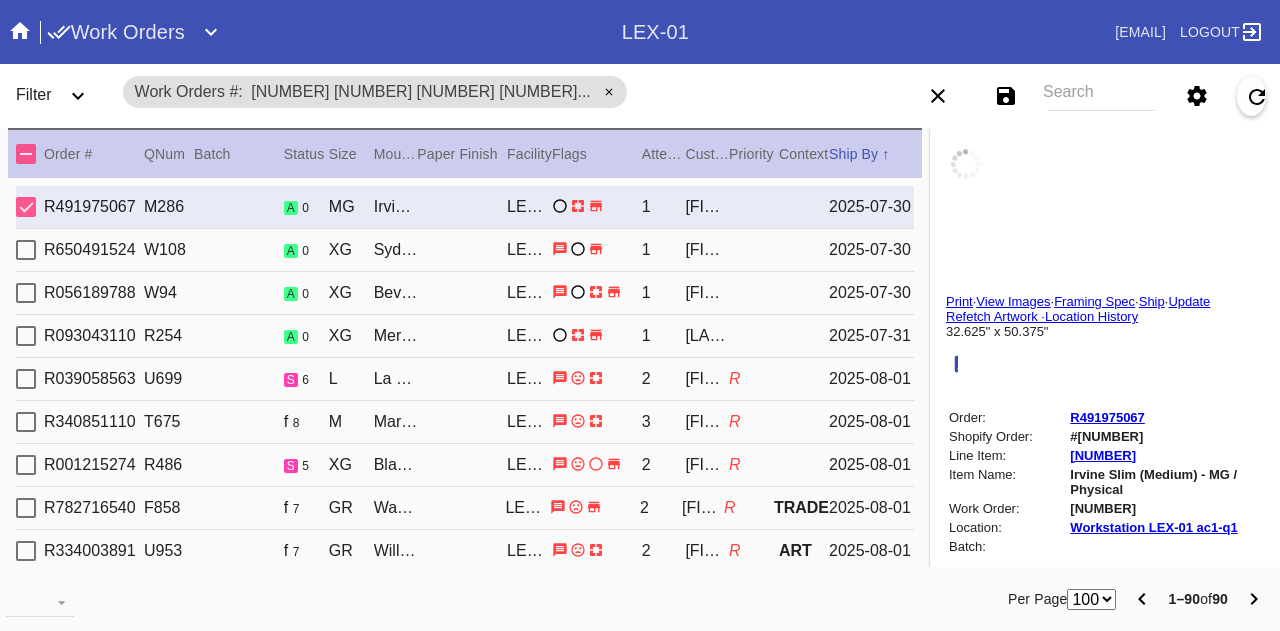 type on "1.5" 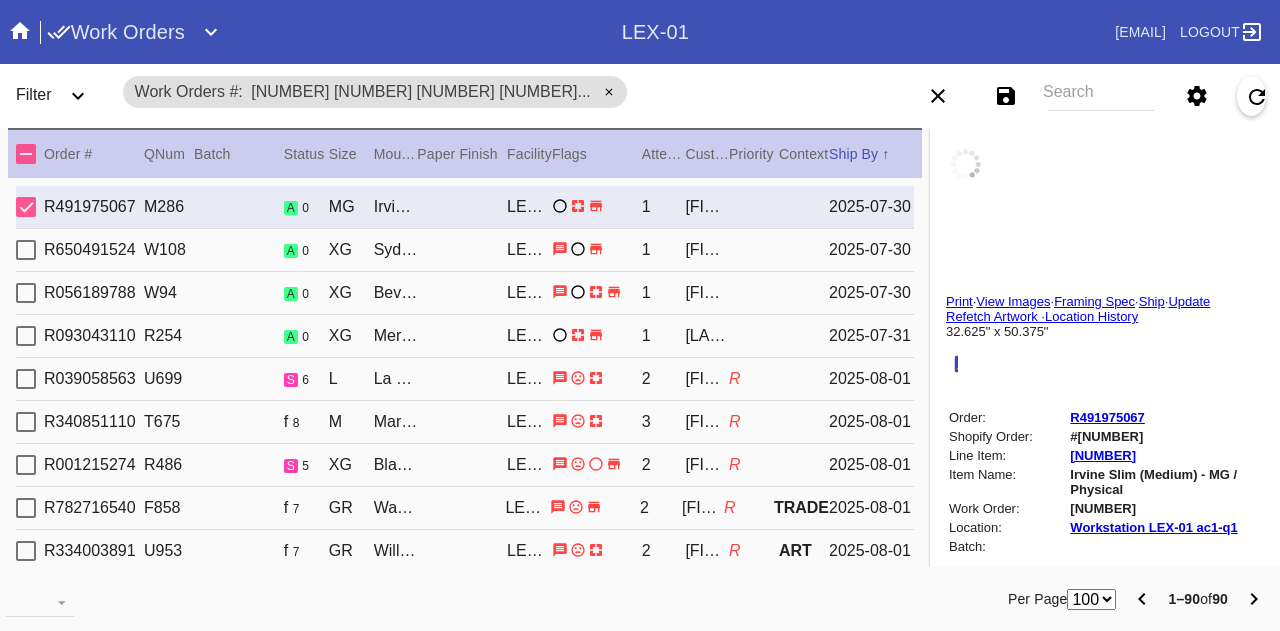 type on "0.1875" 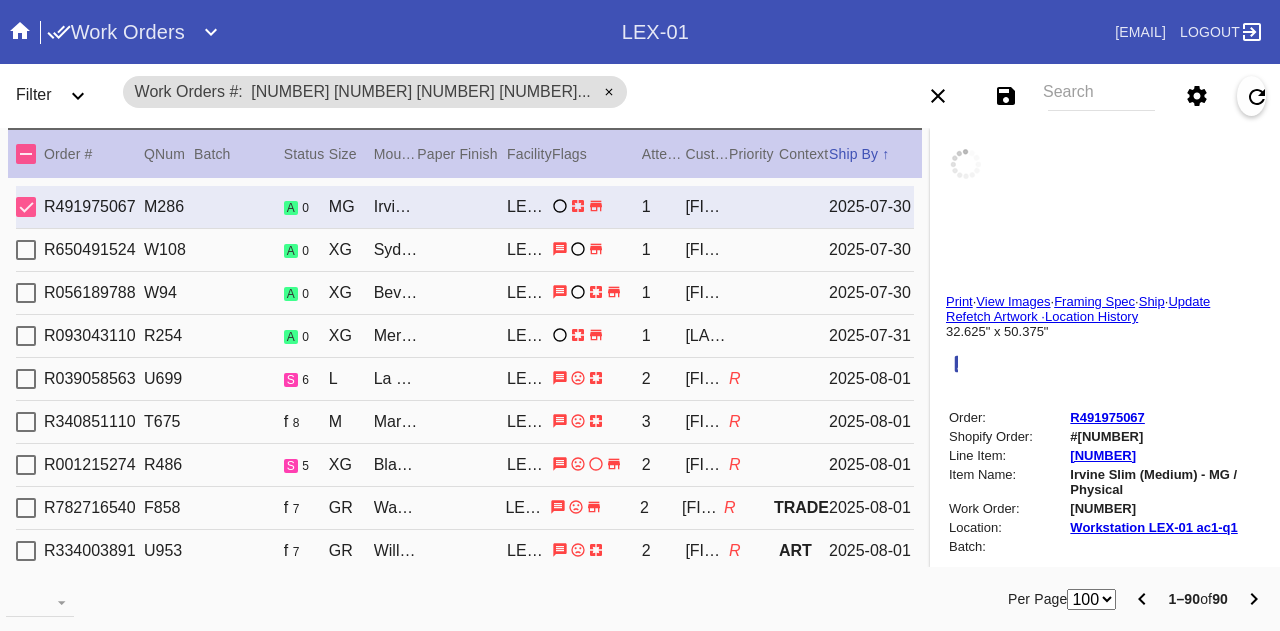 type on "32.625" 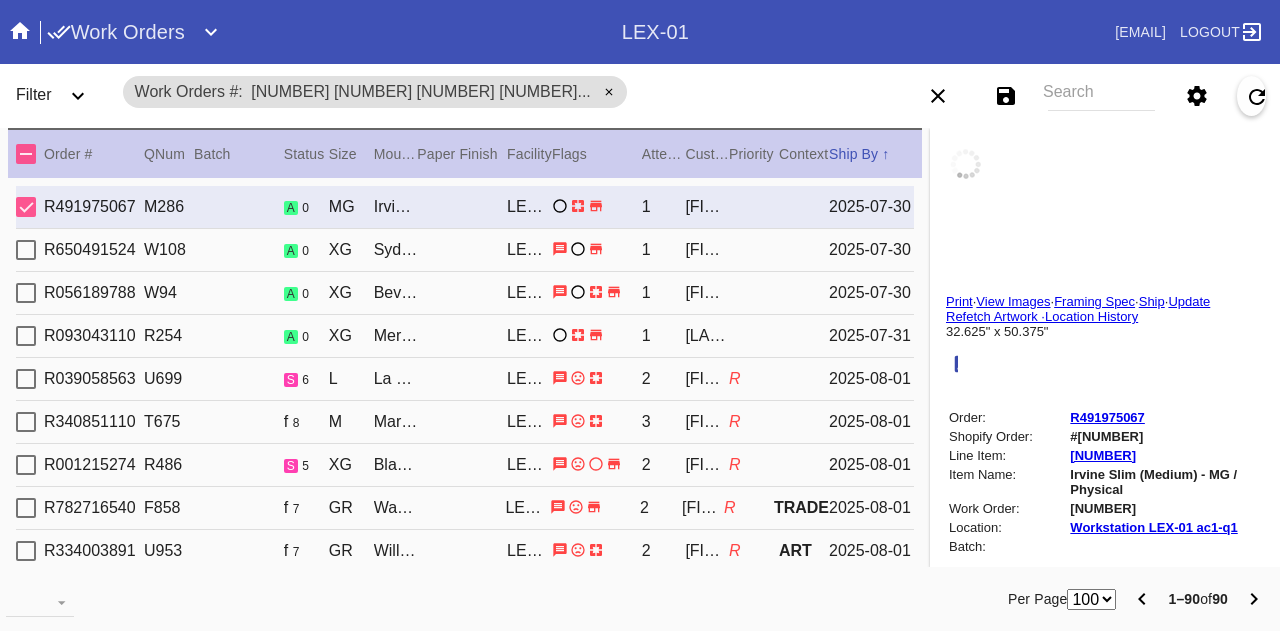 type on "50.375" 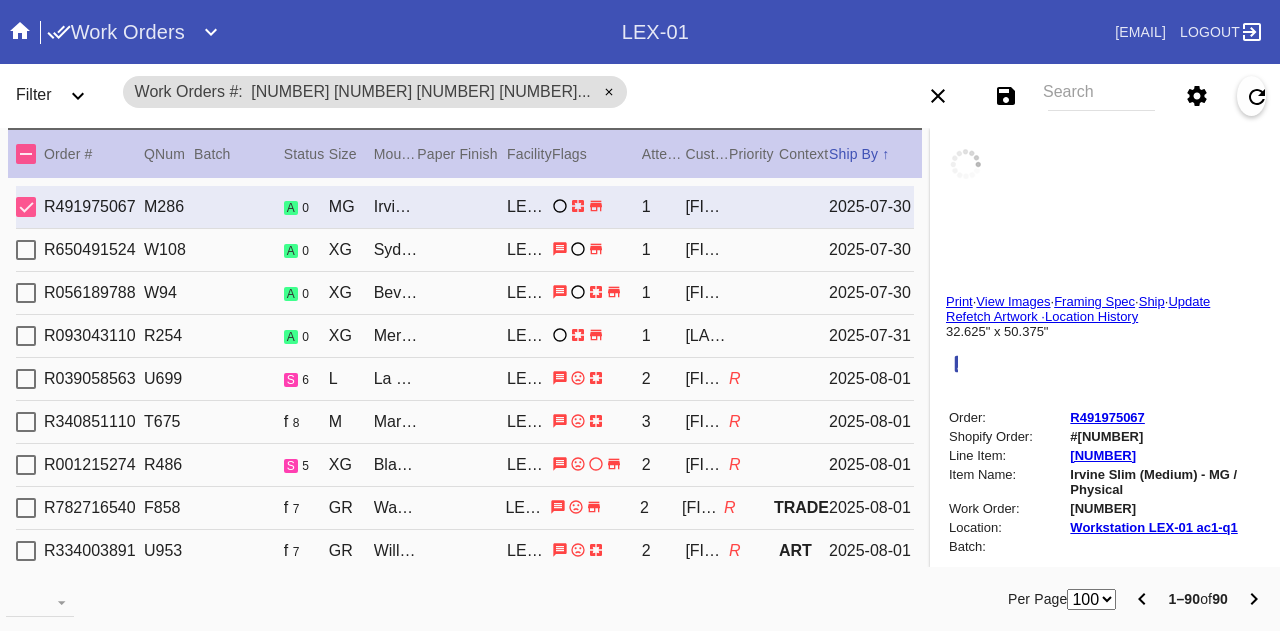 type on "stray marks/scratches and specks throughout, dust and debris, doesn't lay flat, corner tips bent lightly, denting including light in edges" 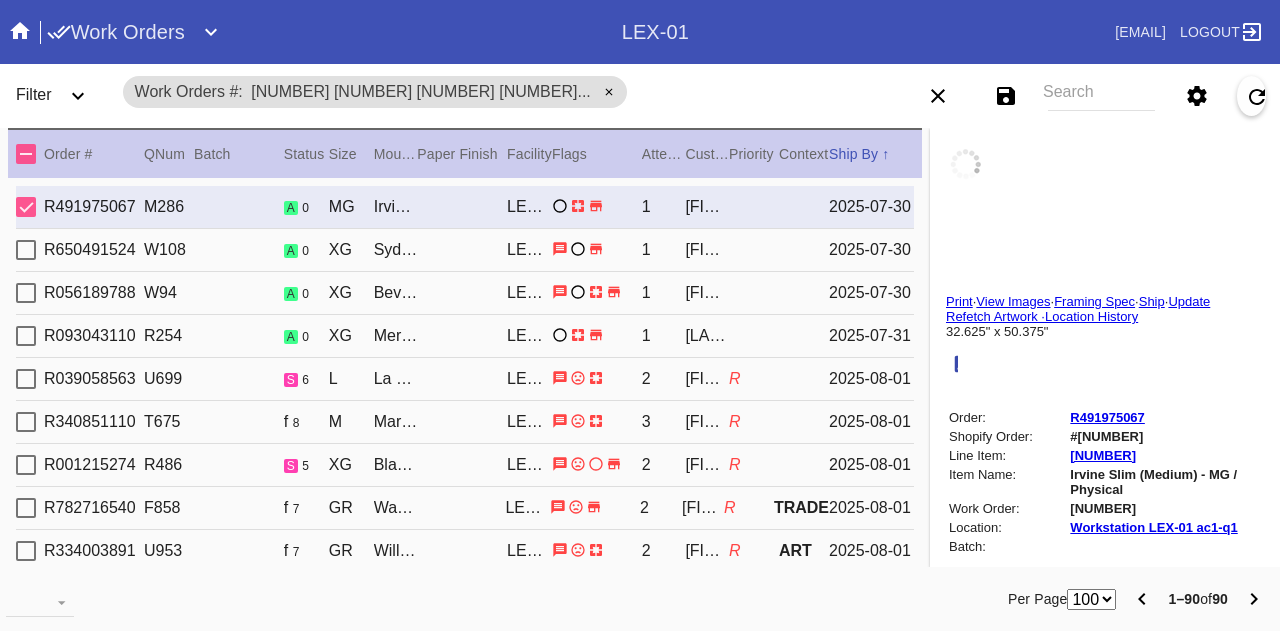 type on "7/30/2025" 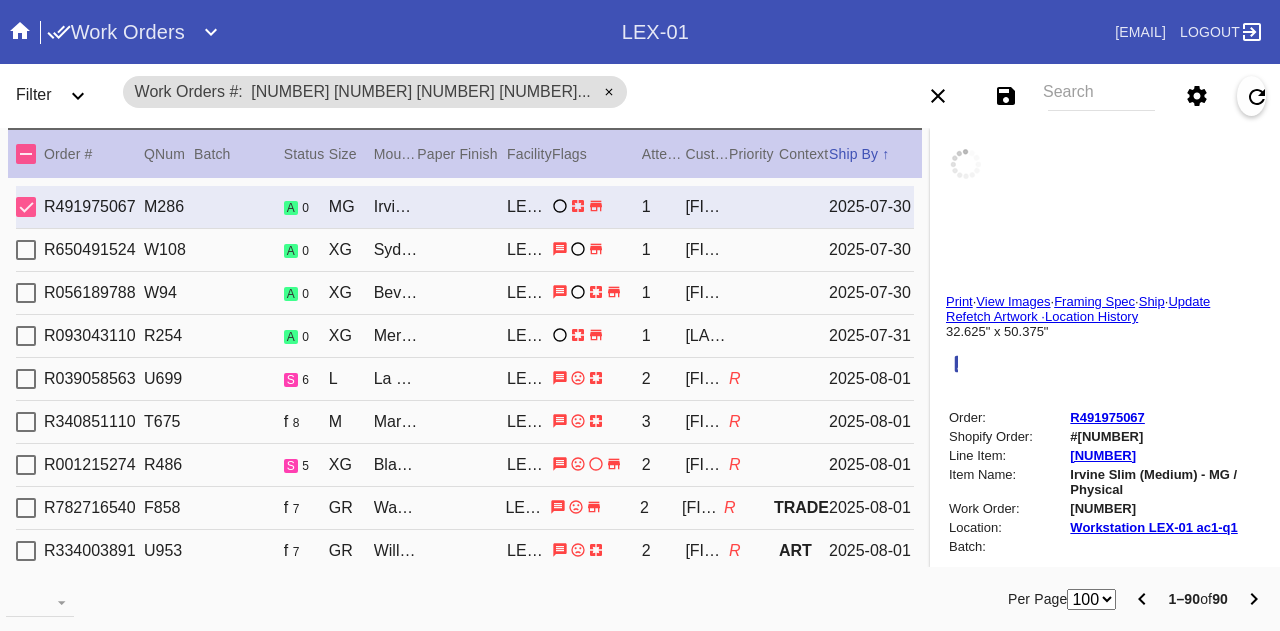 type on "7/31/2025" 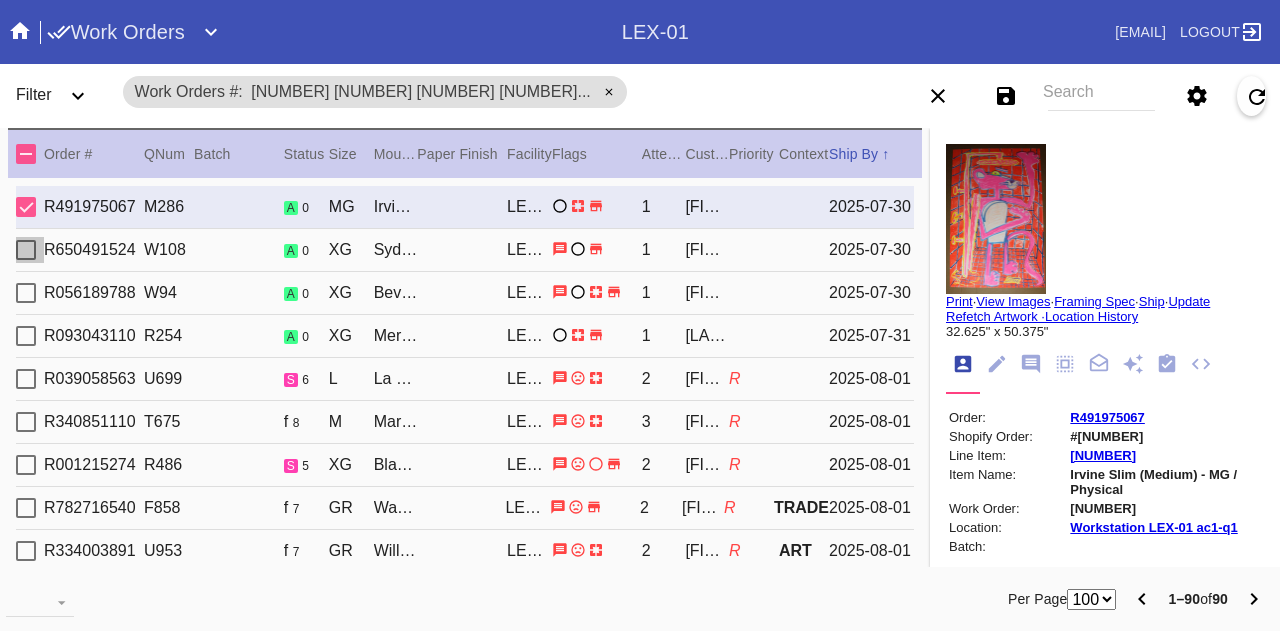 click at bounding box center (26, 250) 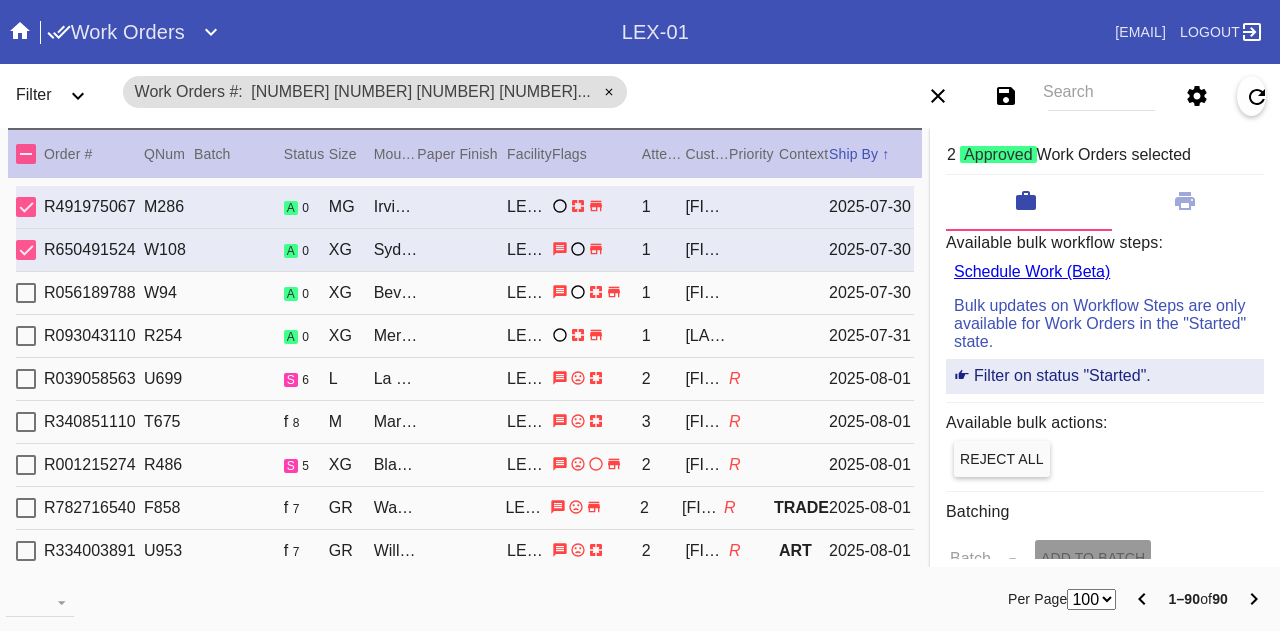click at bounding box center (26, 293) 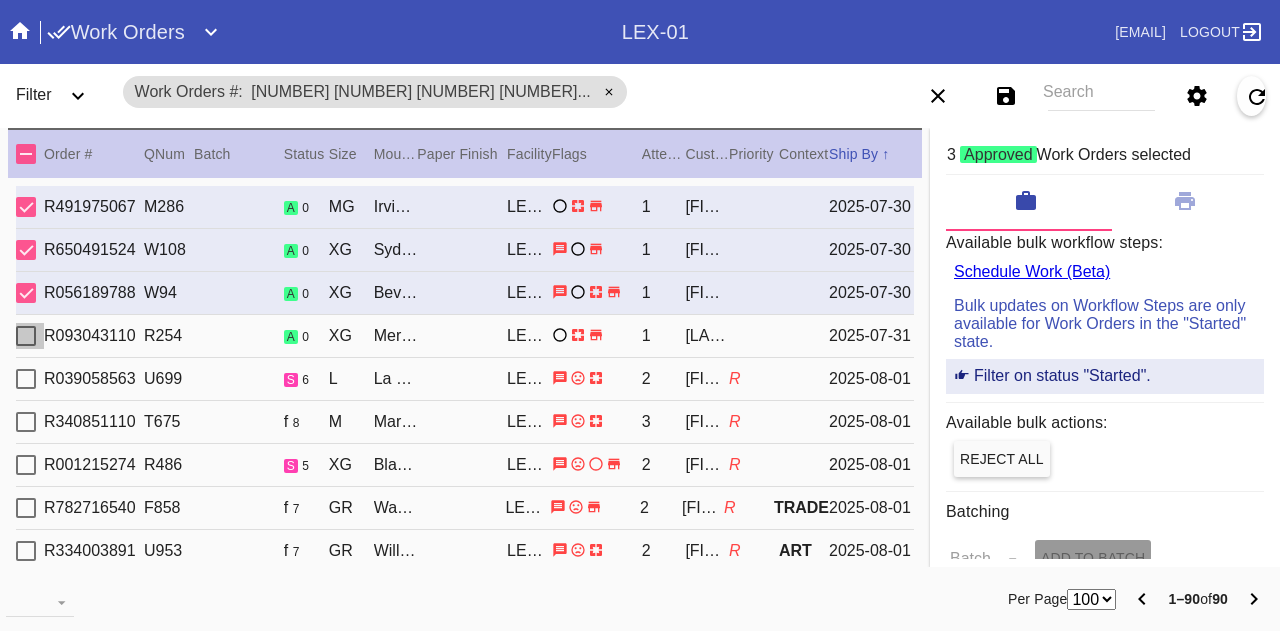 click at bounding box center (26, 336) 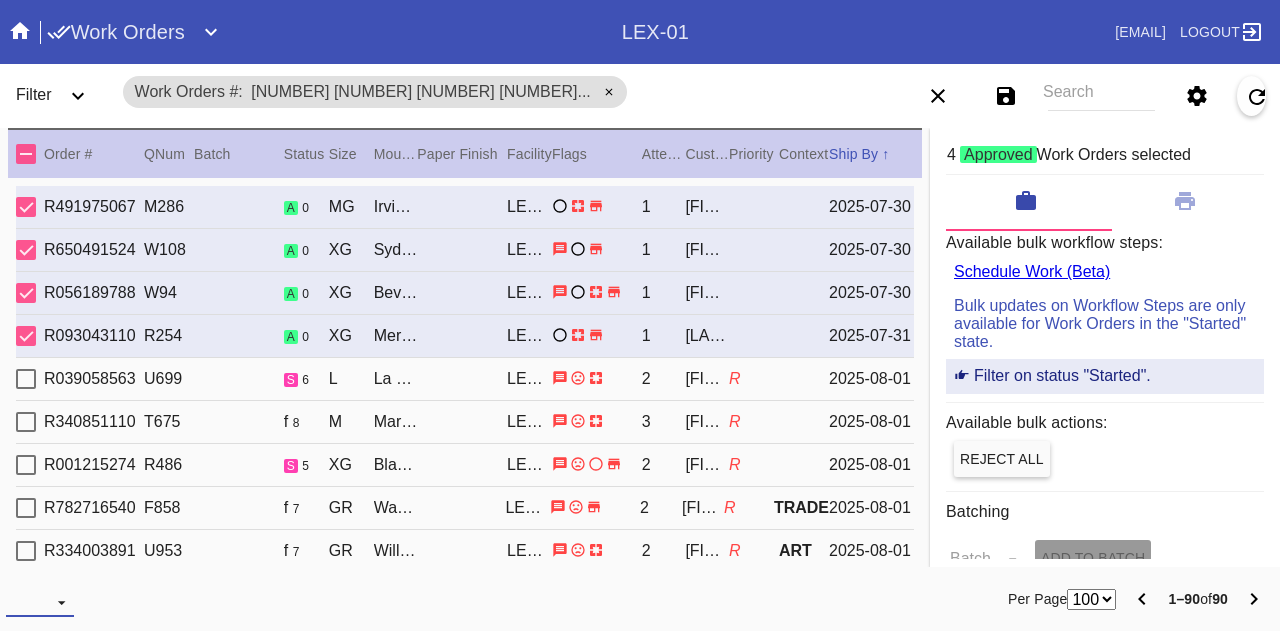 click on "Download... Export Selected Items Print Work Orders Frame Labels Frame Labels v2 Mat Labels Moulding Plate Labels Acrylic Labels Foam Labels Foam Data Story Pockets Mini Story Pockets OMGA Data GUNNAR Data FastCAM Data" at bounding box center (40, 602) 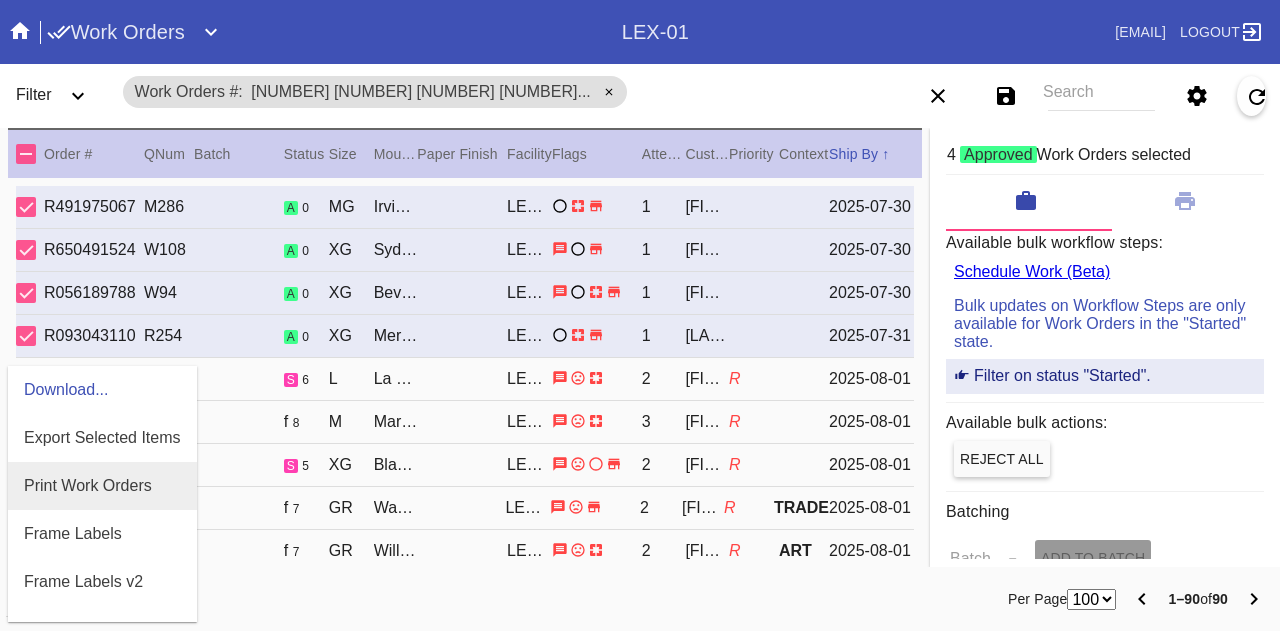 click on "Print Work Orders" at bounding box center [88, 486] 